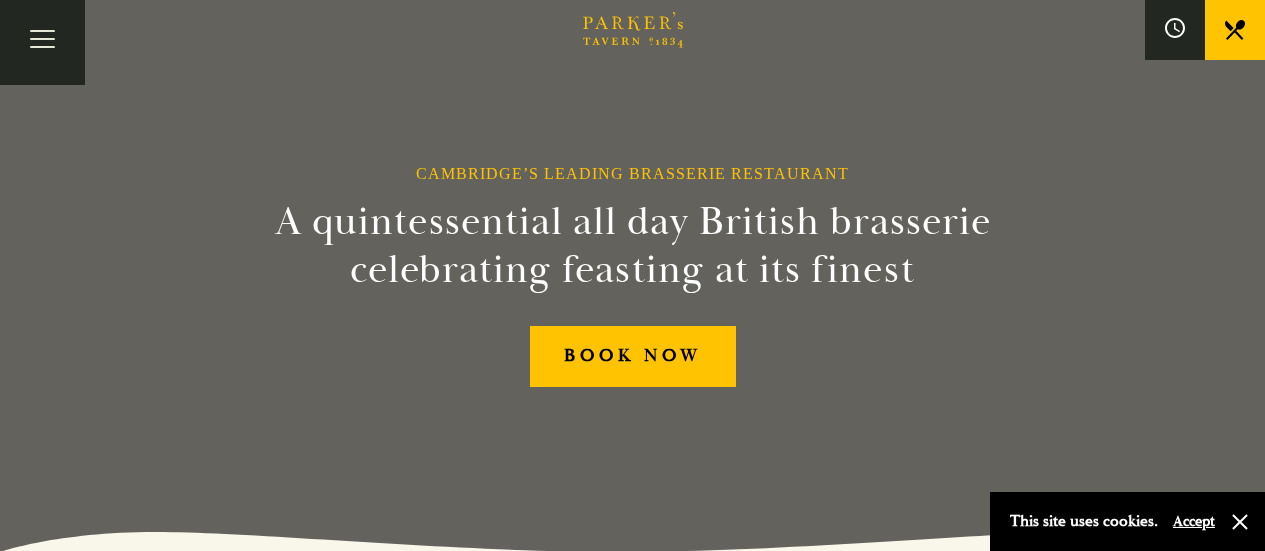 scroll, scrollTop: 0, scrollLeft: 0, axis: both 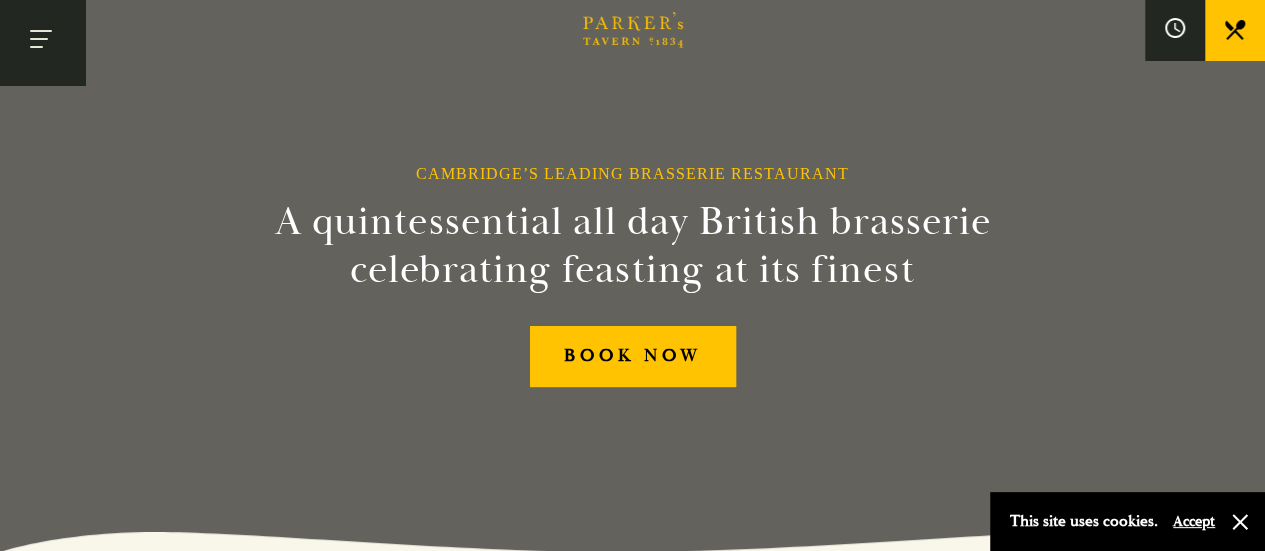 click at bounding box center (42, 42) 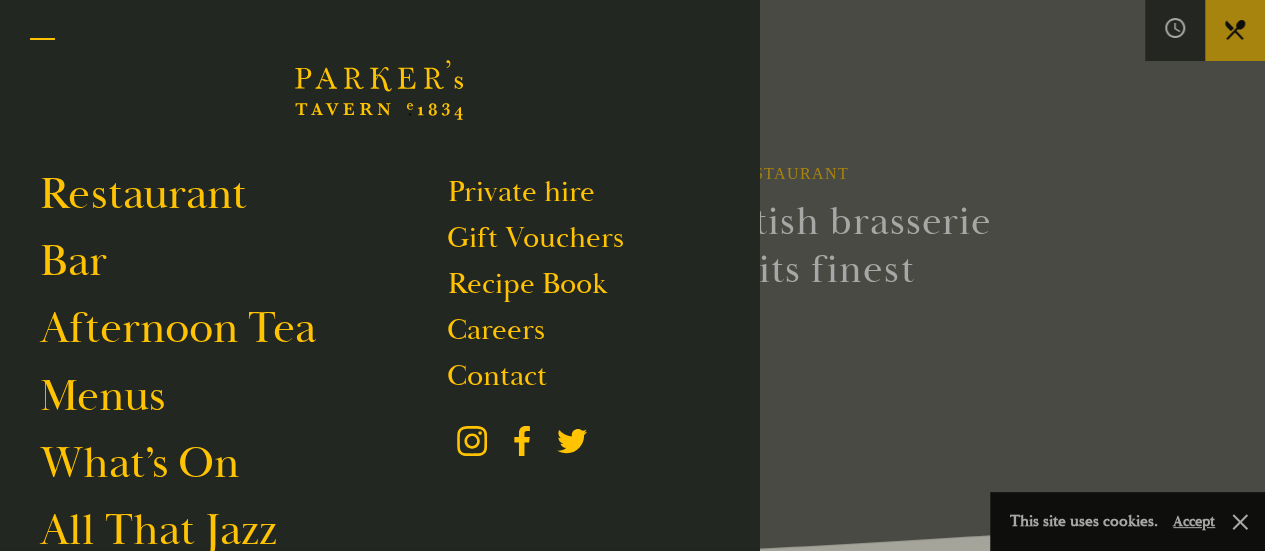 click at bounding box center (42, 42) 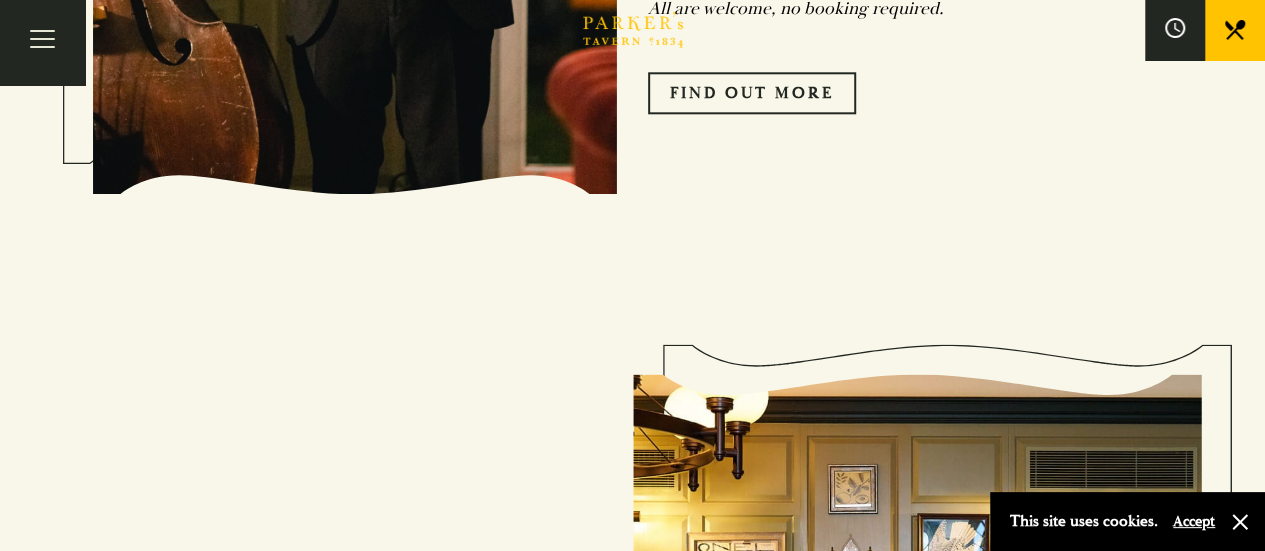 scroll, scrollTop: 1119, scrollLeft: 0, axis: vertical 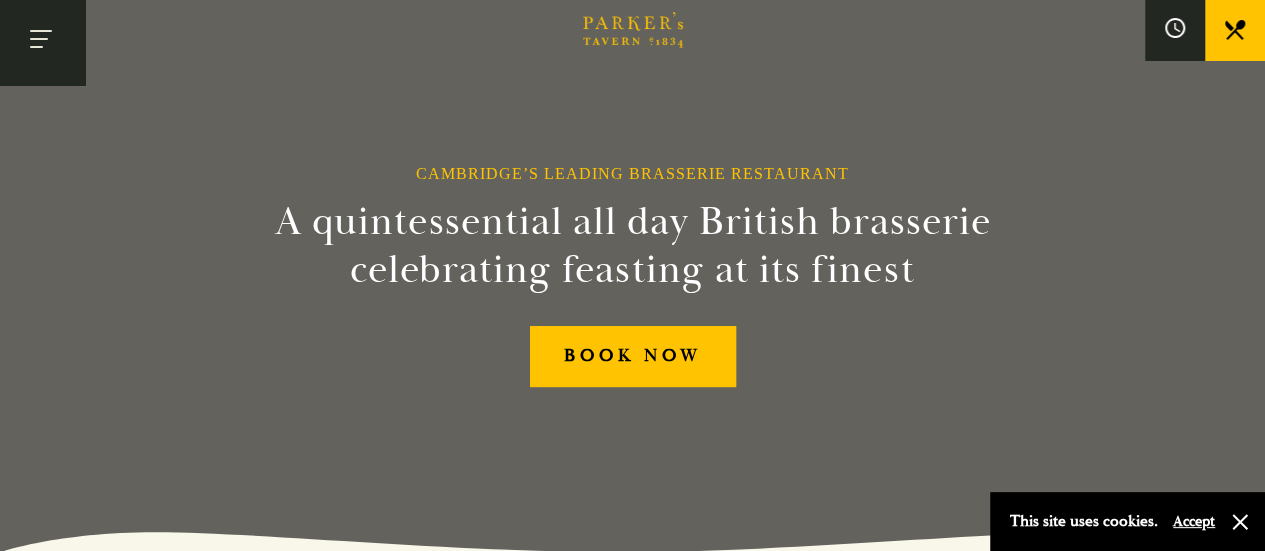 click at bounding box center [42, 42] 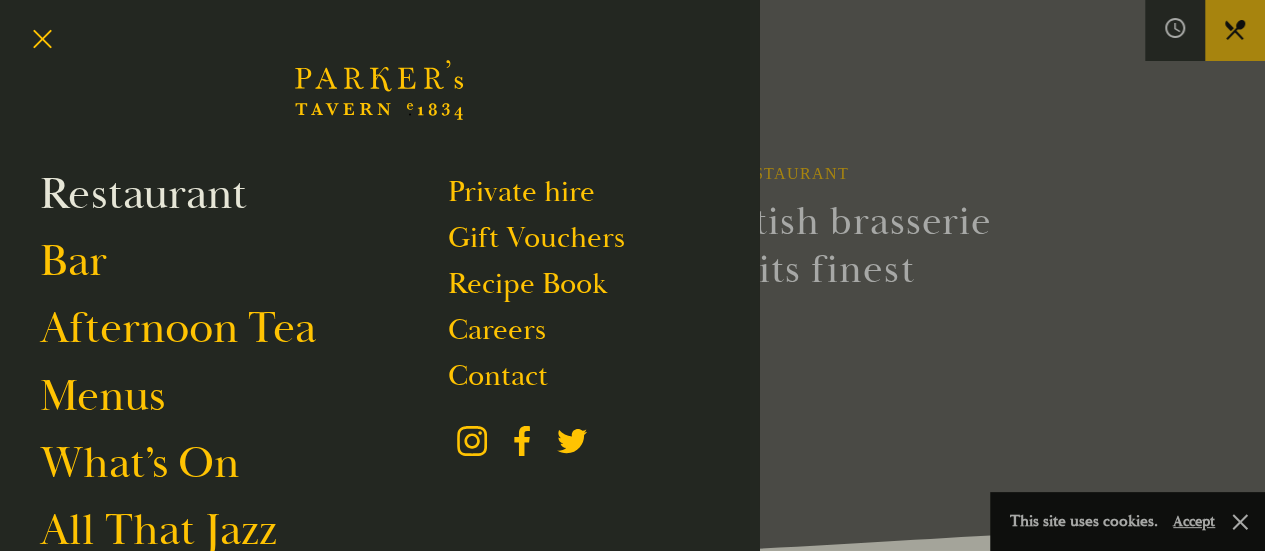 click on "Restaurant" at bounding box center (143, 194) 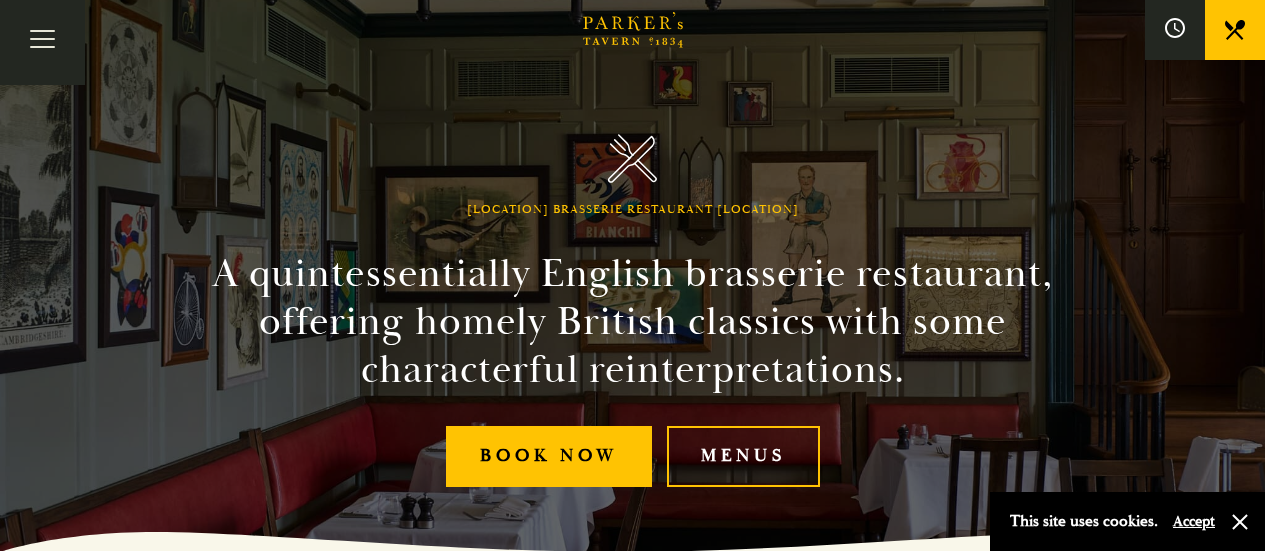 scroll, scrollTop: 0, scrollLeft: 0, axis: both 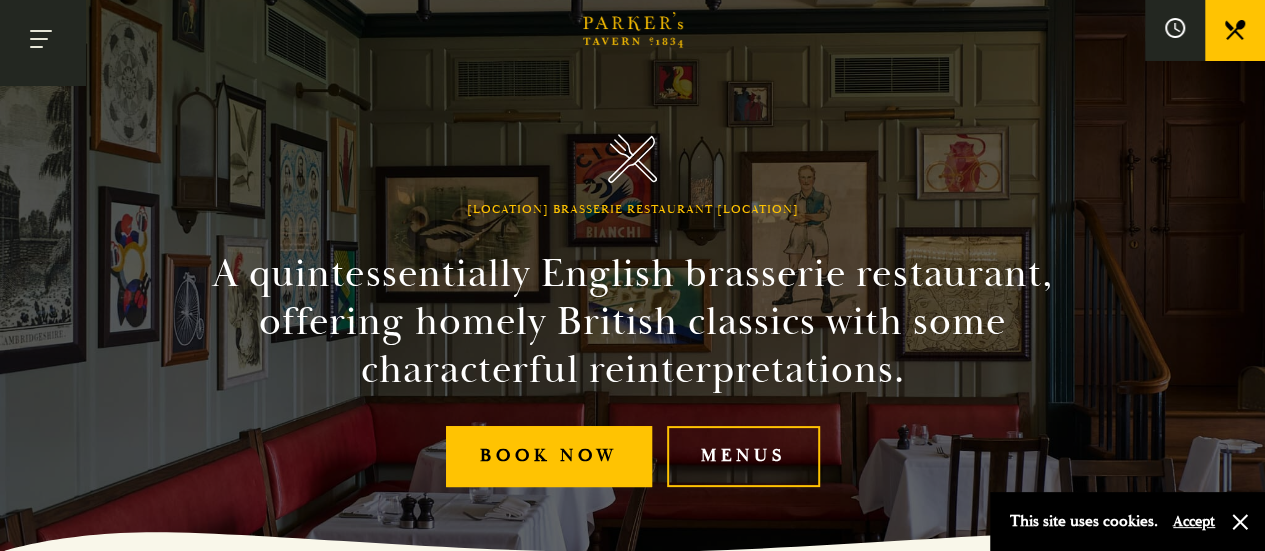 click at bounding box center [42, 42] 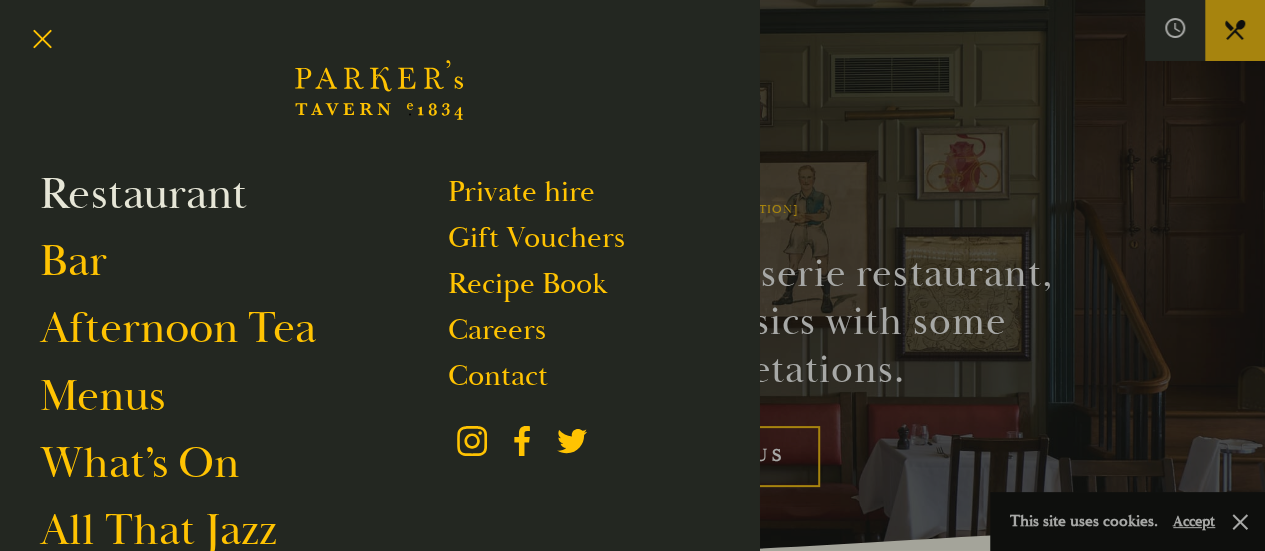 click on "Restaurant" at bounding box center [143, 194] 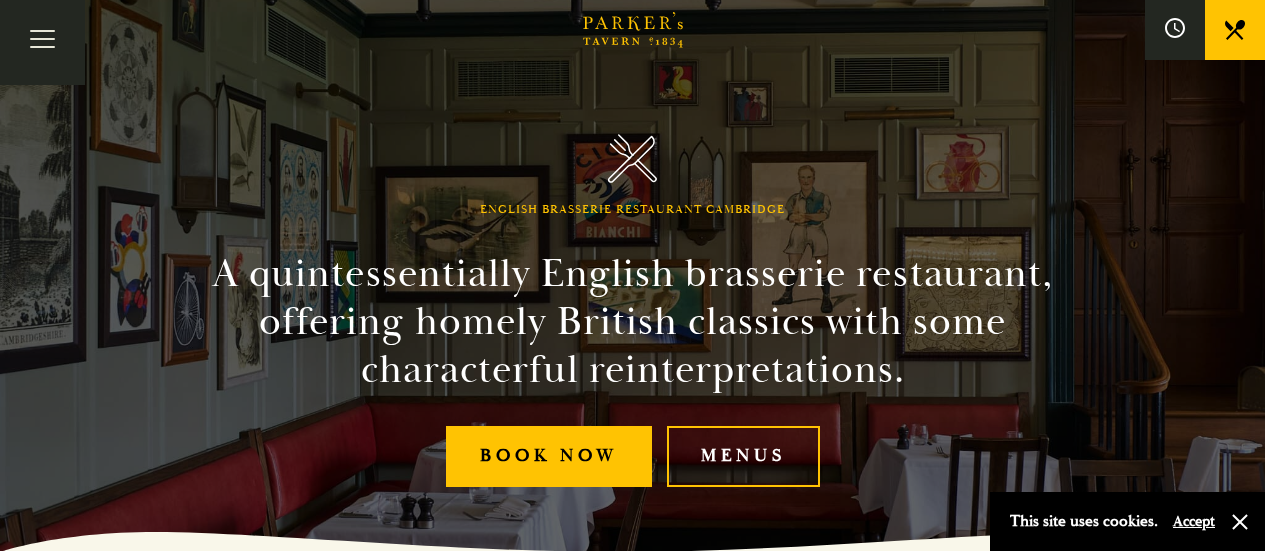 scroll, scrollTop: 0, scrollLeft: 0, axis: both 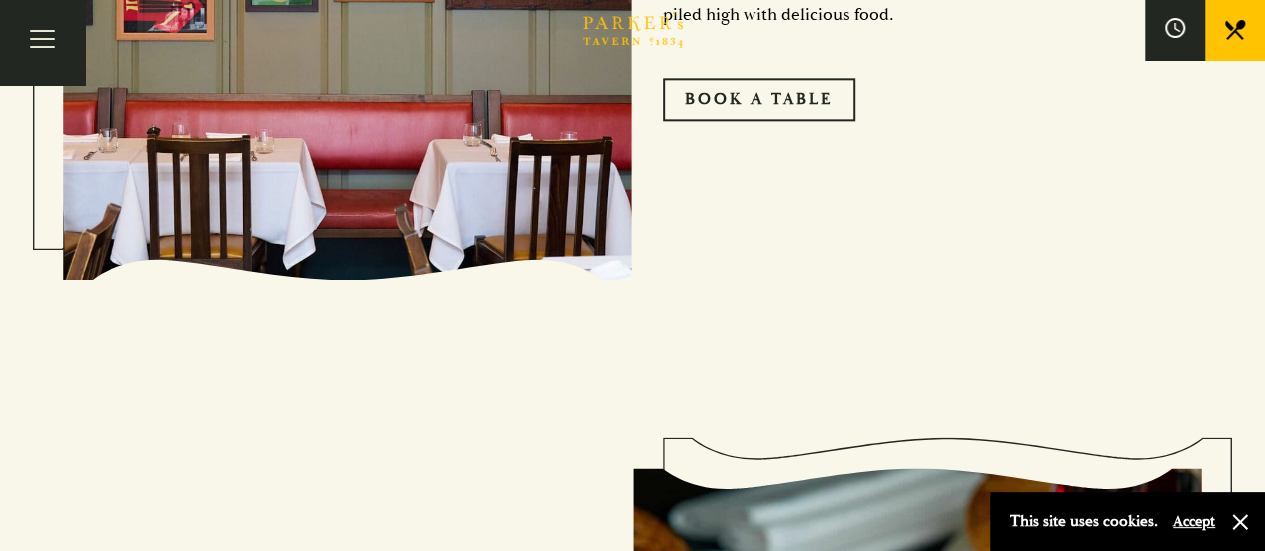click on "Every dish is a gutsy re-imagining of a British classic, sourced from field, fen and England’s seas.                The Restaurant Borne of feasting, yet of our time, our restaurant is a meeting place, a confluence of old and new, where university hall meets velvet-upholstered club. From early in the morning until late at night, Parker’s Tavern hums with conversation, with waiters carrying plates piled high with delicious food.    Book A Table                 The Produce Our chef sources not simply by season, but by what’s fresh each day. He doesn’t just rely on local markets, but on produce from farmers he knows by name. Cambridgeshire field and fen supply the ingredients, conjured into whimsical dishes delivered with serious technique.    Menus    Book A Table  Beneath the elegant surface bubbles an English eccentric. Beneath the technical finesse, a rebellious wit.                Our Wine and Cocktail Bar  Inventive Cocktails and Curated Wines    The Bar" at bounding box center (632, 865) 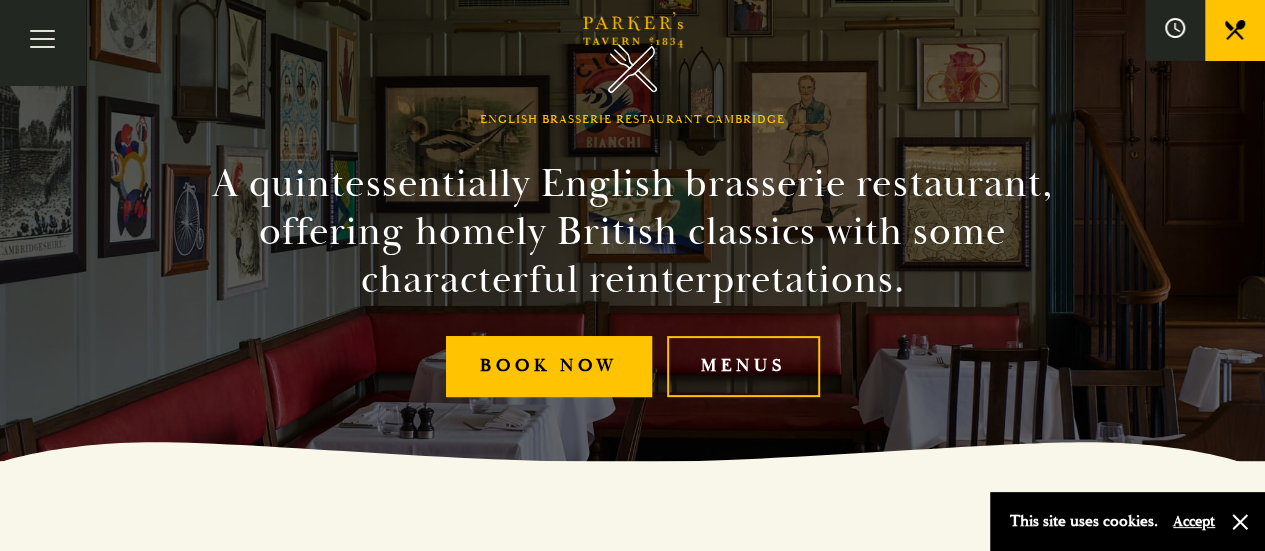 scroll, scrollTop: 0, scrollLeft: 0, axis: both 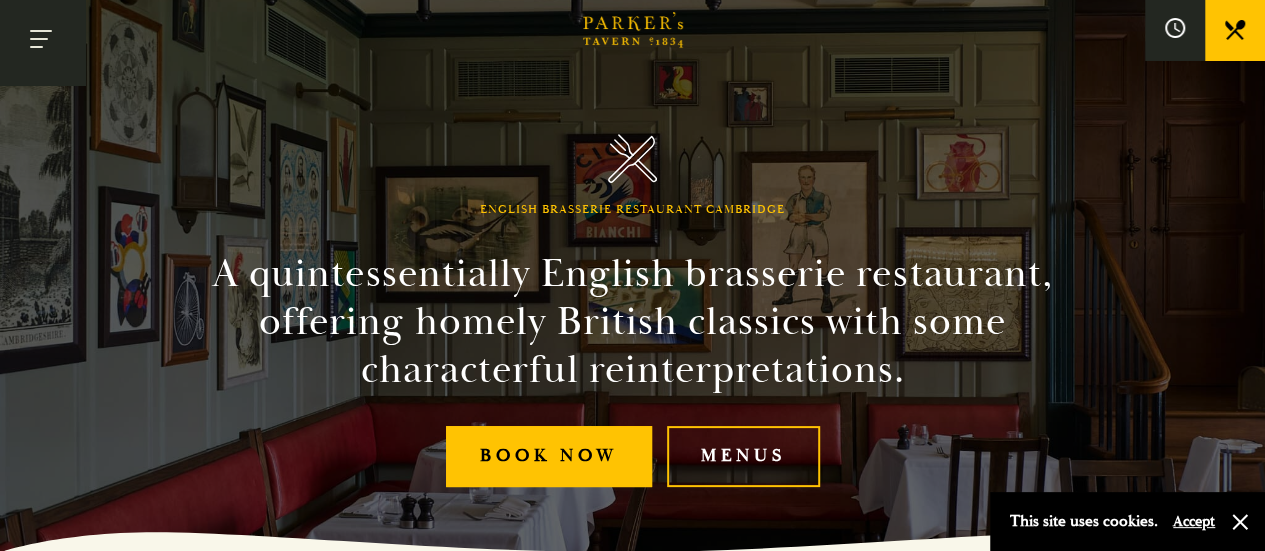 click at bounding box center (42, 42) 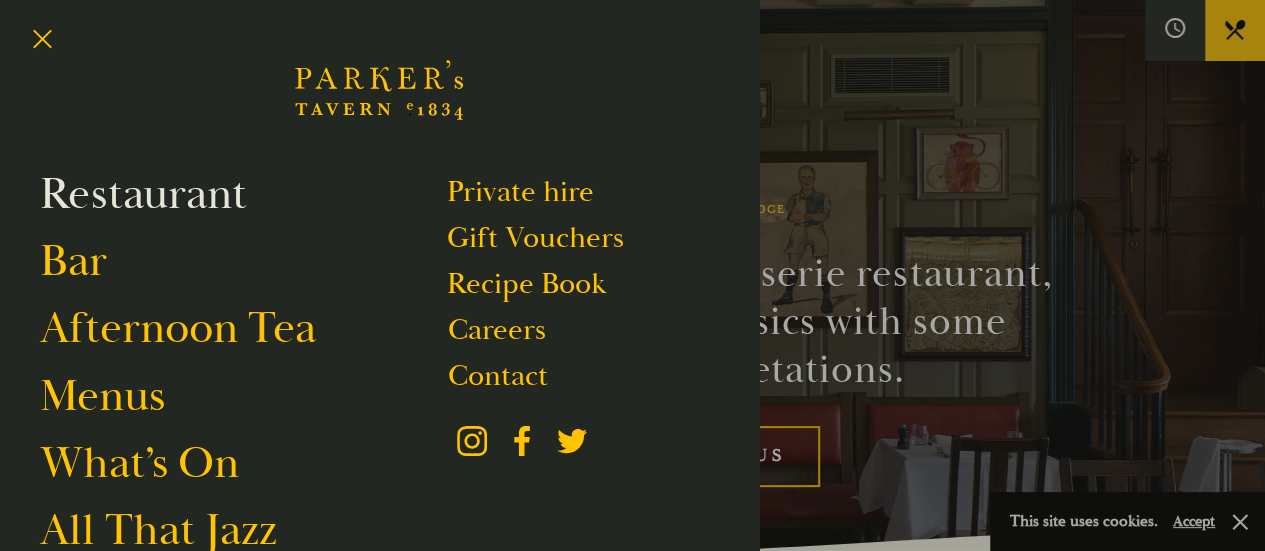 click on "Restaurant" at bounding box center (143, 194) 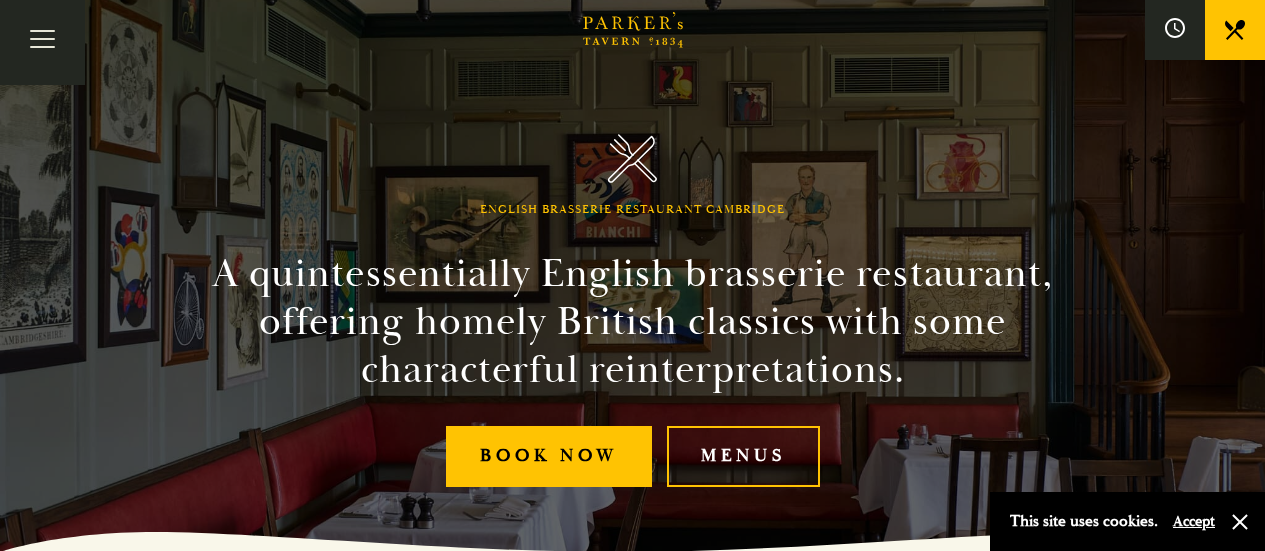 scroll, scrollTop: 0, scrollLeft: 0, axis: both 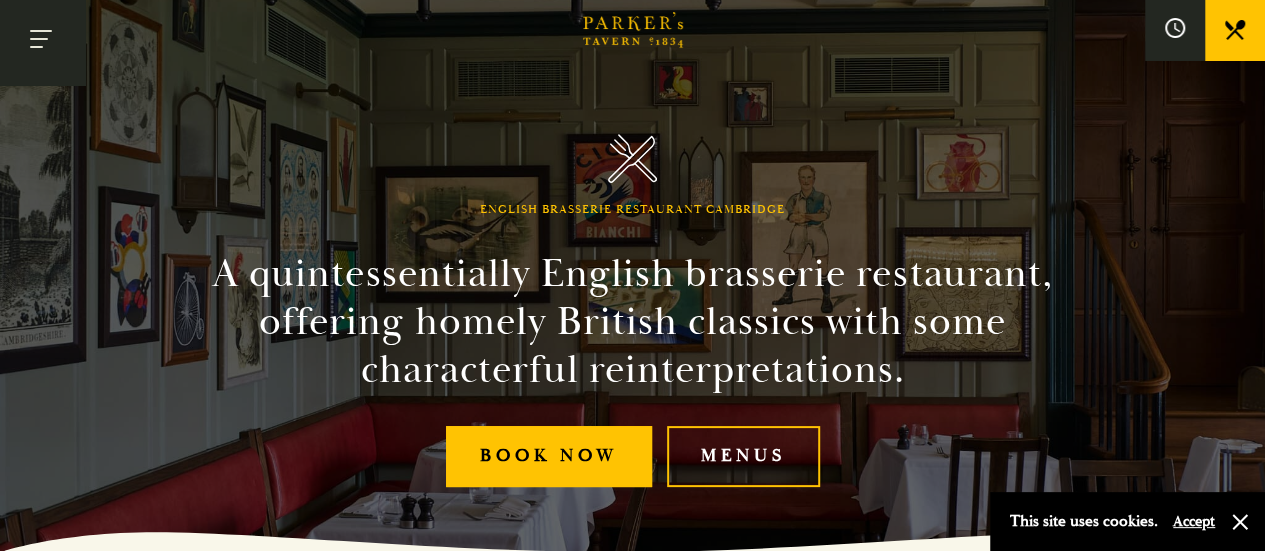 click at bounding box center (42, 42) 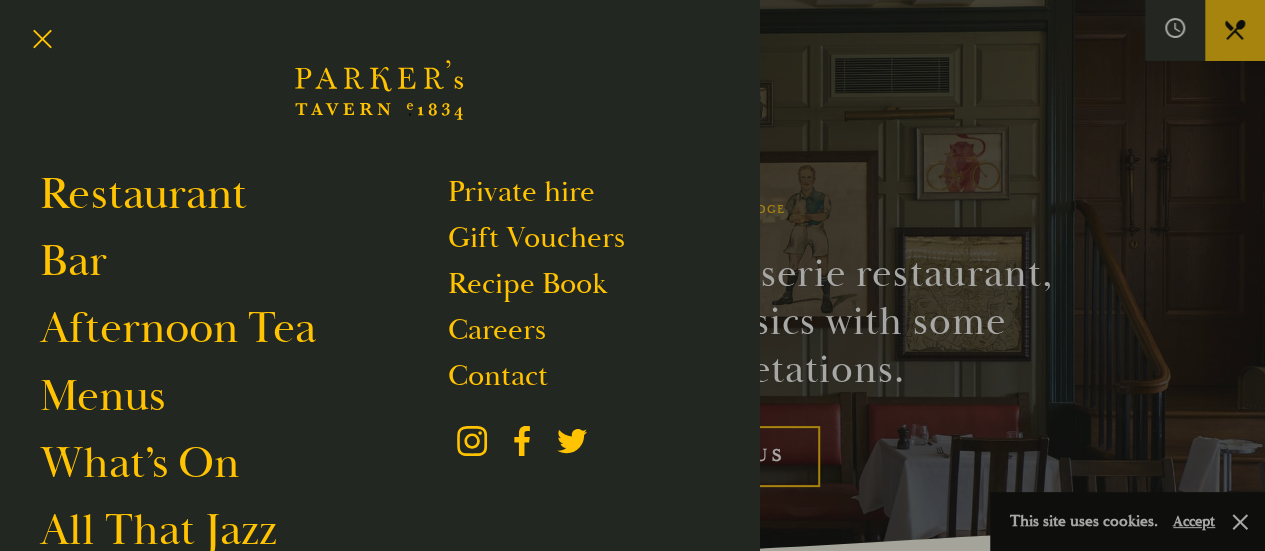 click on "Brasserie Restaurant Cambridge | Parker's Tavern Cambridge   Parker's Tavern is a British brasserie restaurant led by Chef Tristan Welch." 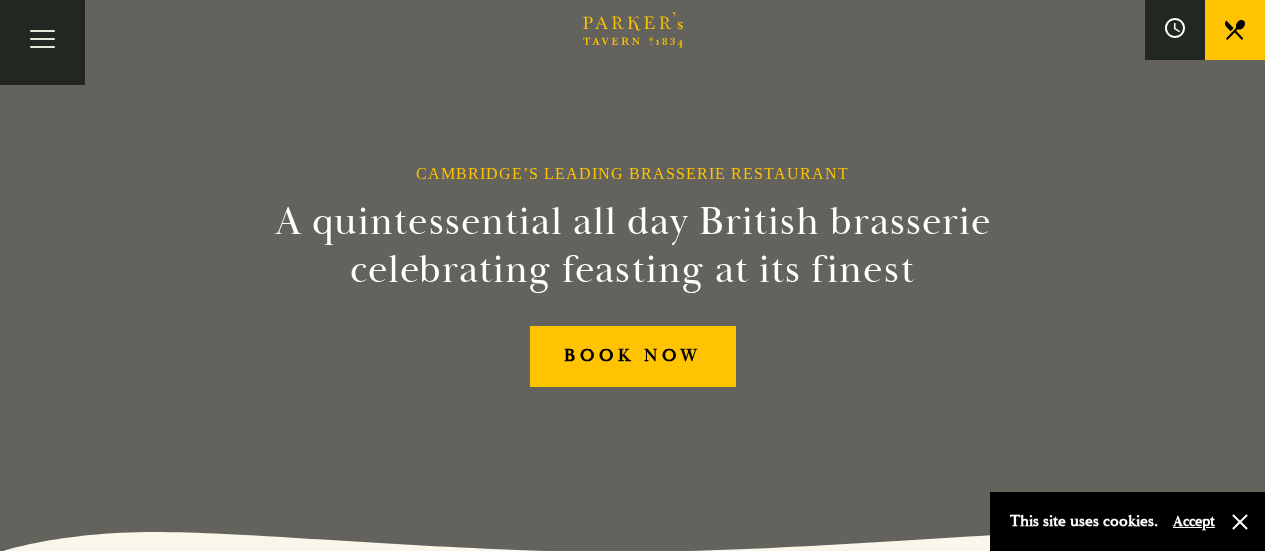 scroll, scrollTop: 0, scrollLeft: 0, axis: both 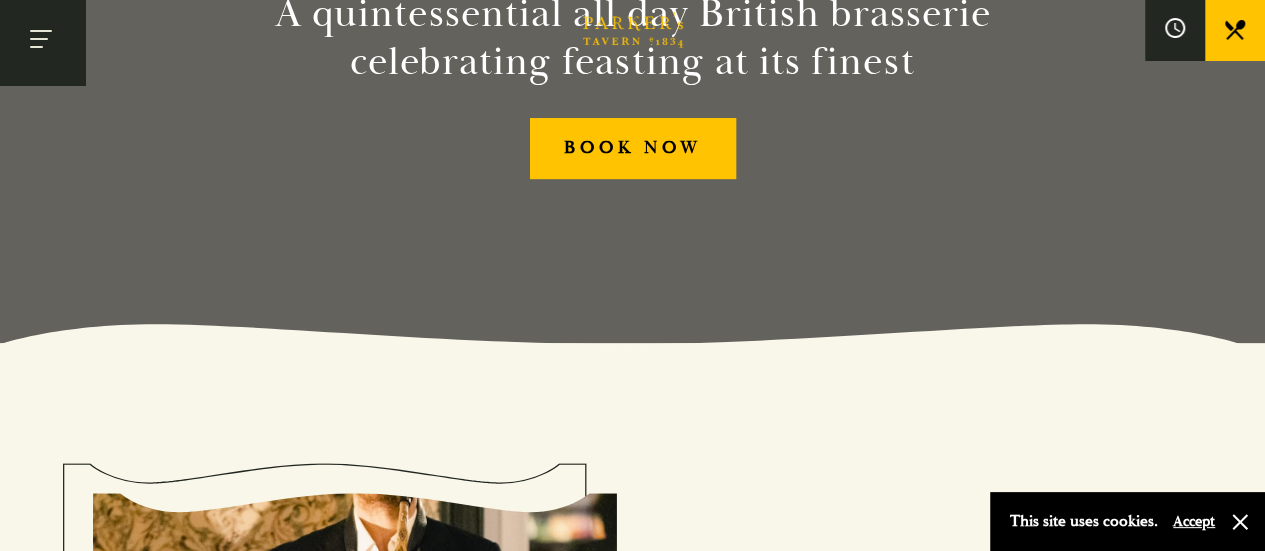 click at bounding box center [42, 42] 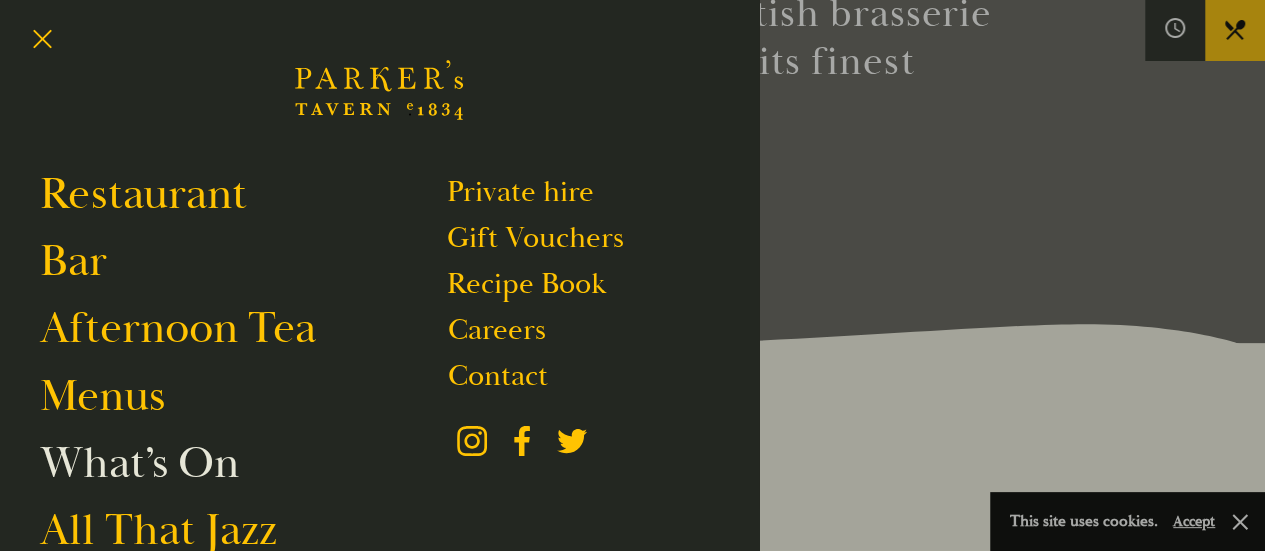 click on "What’s On" at bounding box center [139, 463] 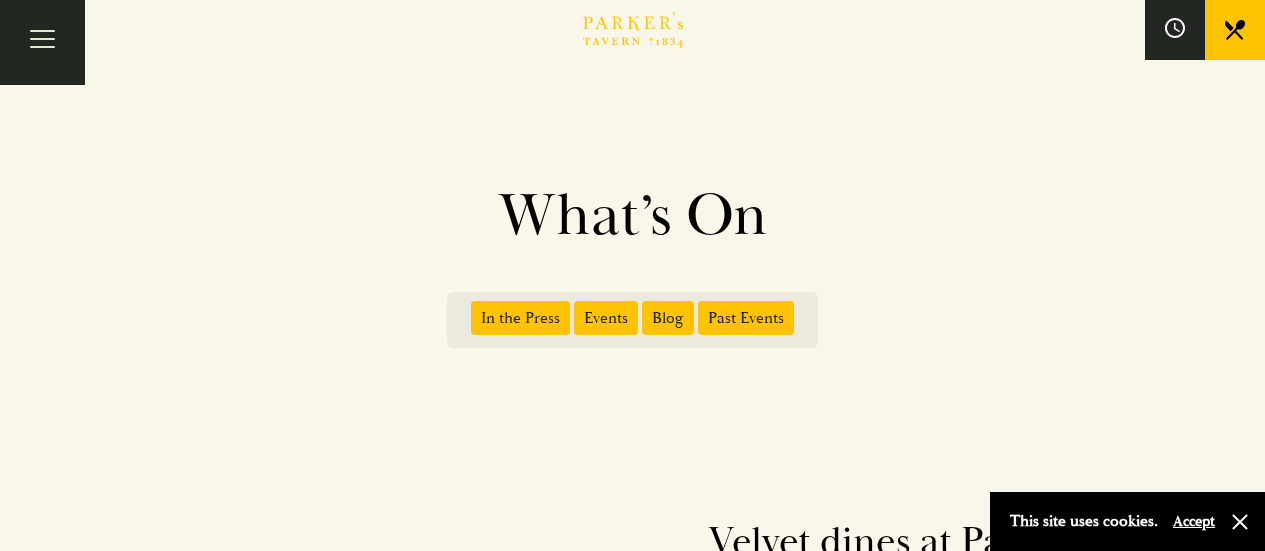 scroll, scrollTop: 0, scrollLeft: 0, axis: both 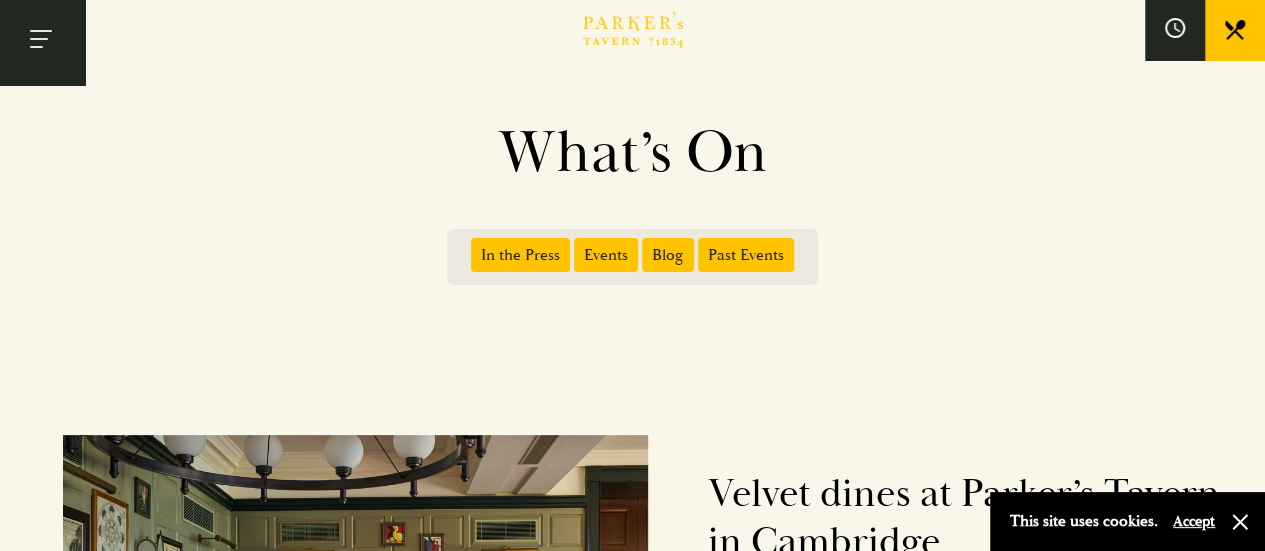 click at bounding box center (42, 42) 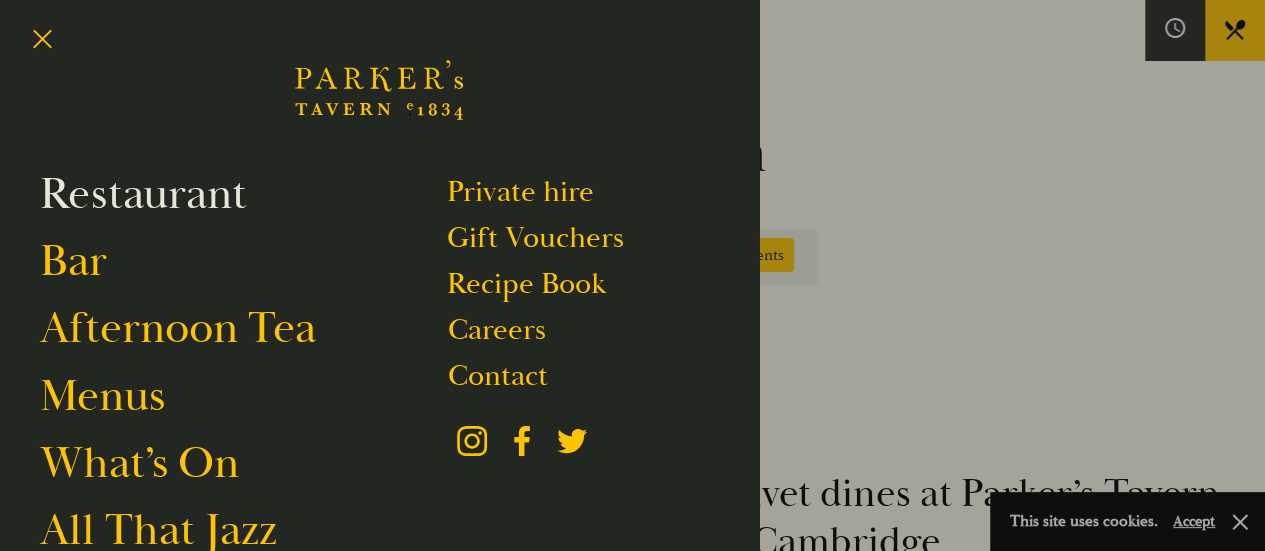 click on "Restaurant" at bounding box center (143, 194) 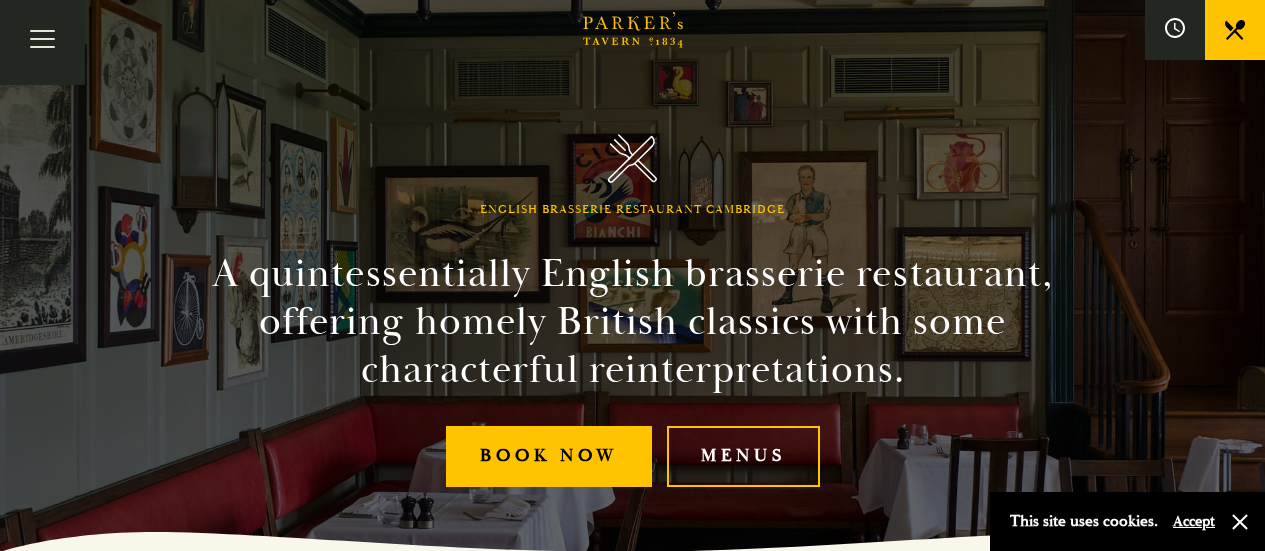 scroll, scrollTop: 0, scrollLeft: 0, axis: both 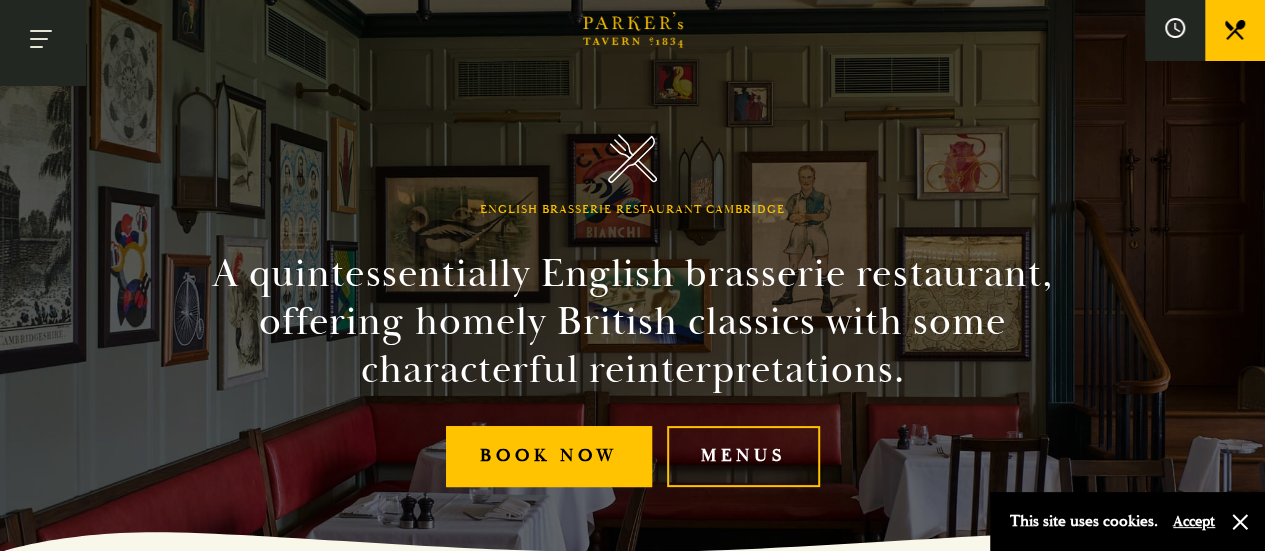 click at bounding box center (42, 42) 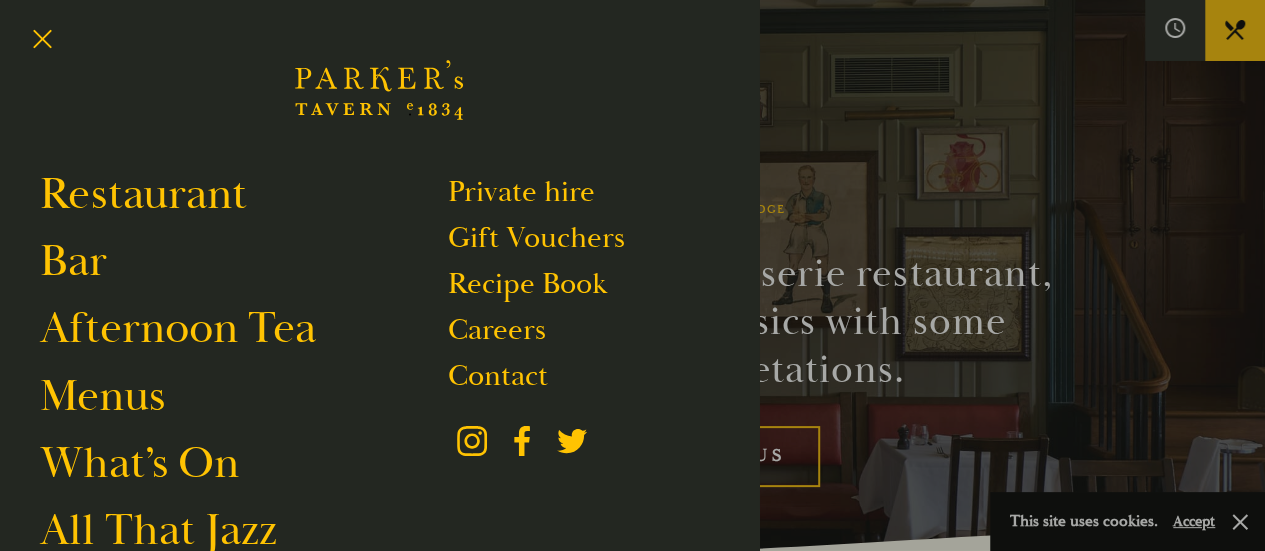 click 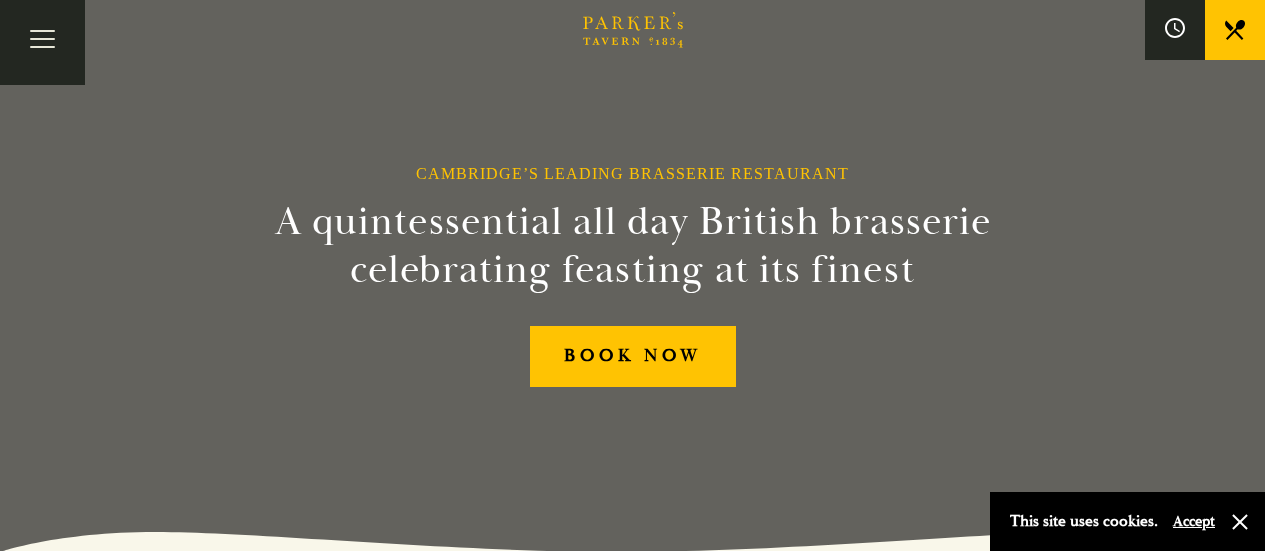 scroll, scrollTop: 0, scrollLeft: 0, axis: both 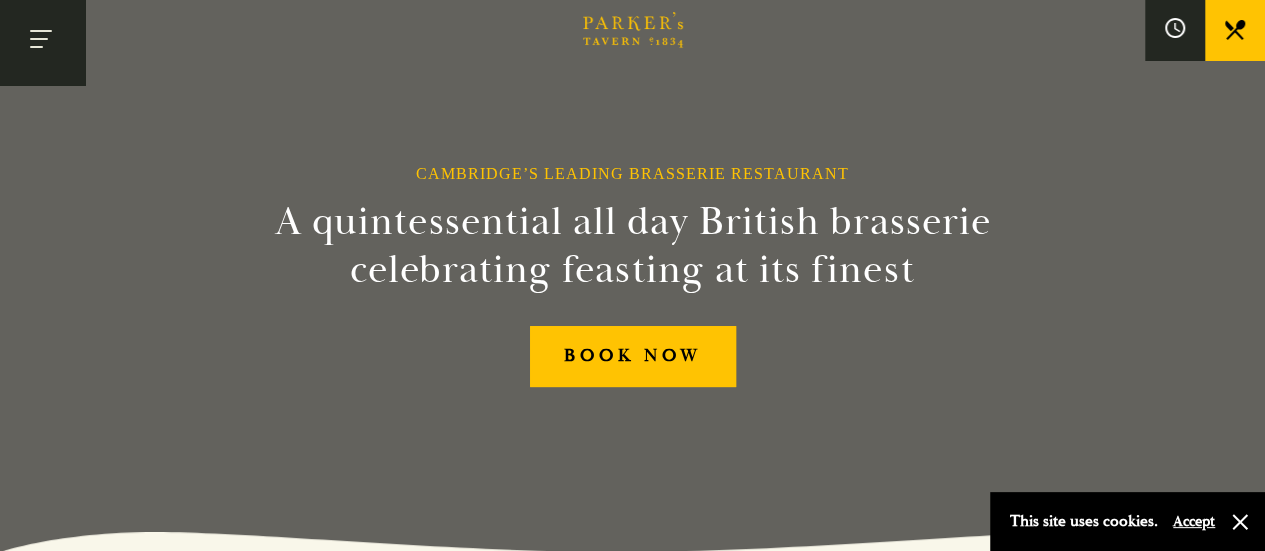 click at bounding box center [42, 42] 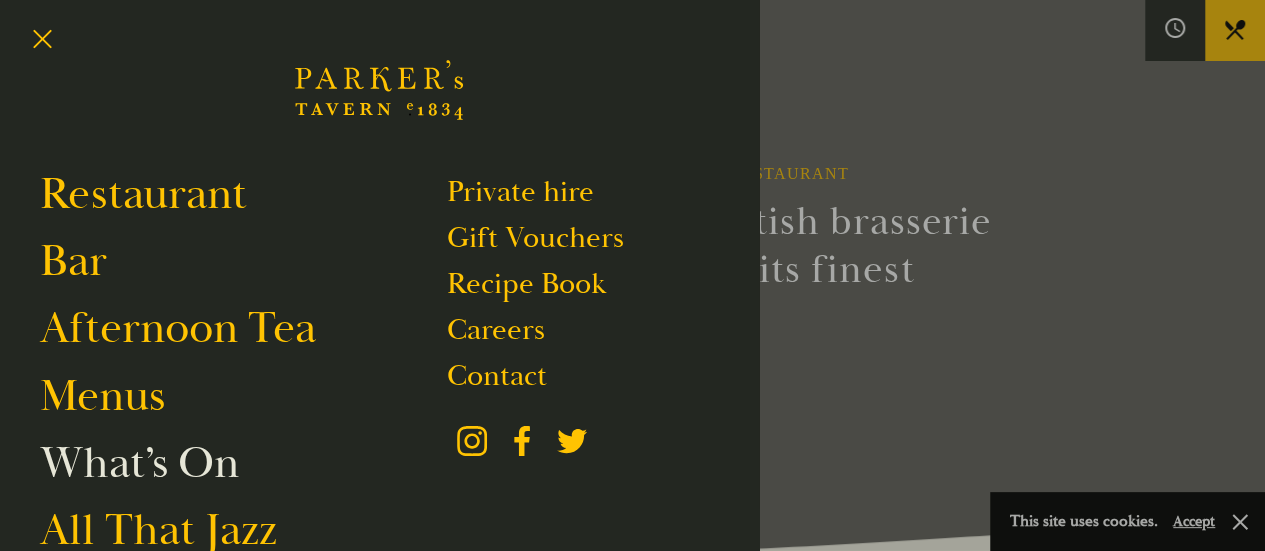 click on "What’s On" at bounding box center (139, 463) 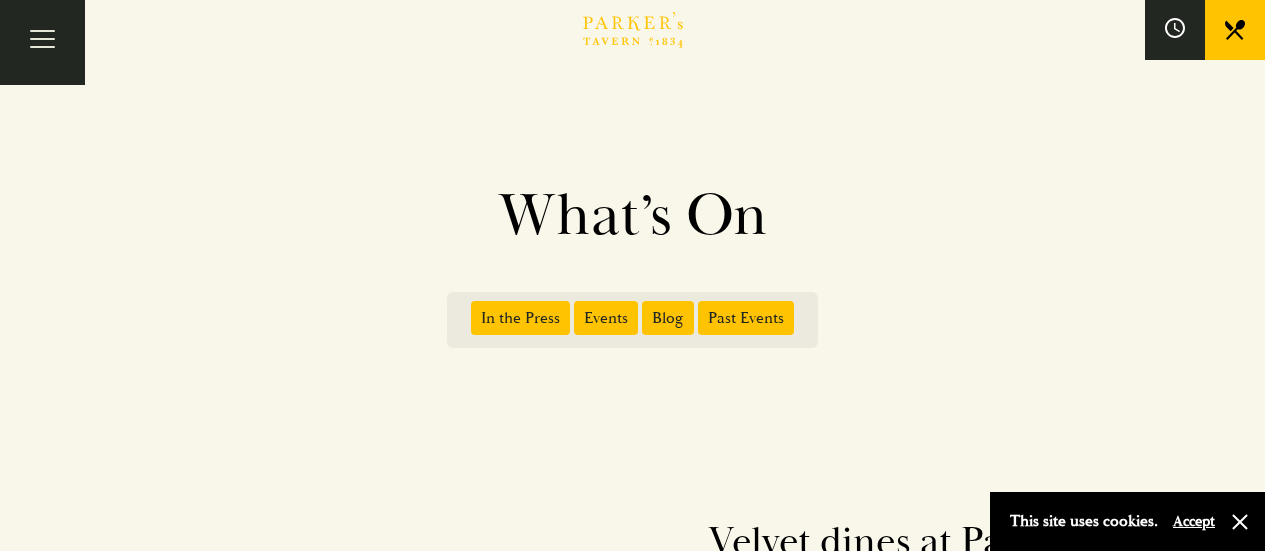 scroll, scrollTop: 0, scrollLeft: 0, axis: both 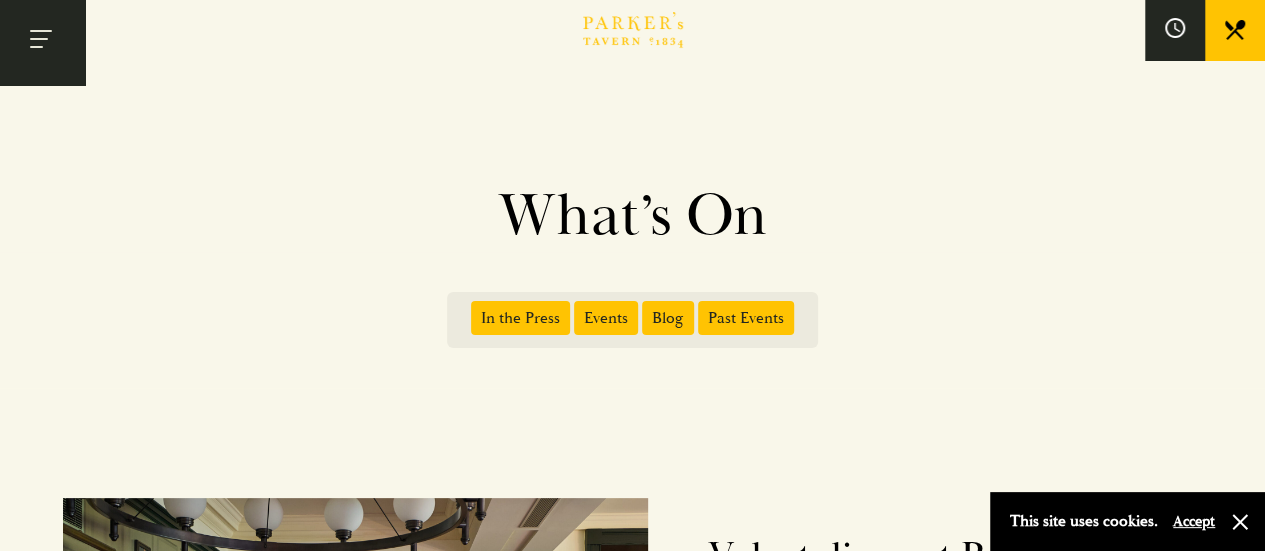 click at bounding box center (42, 42) 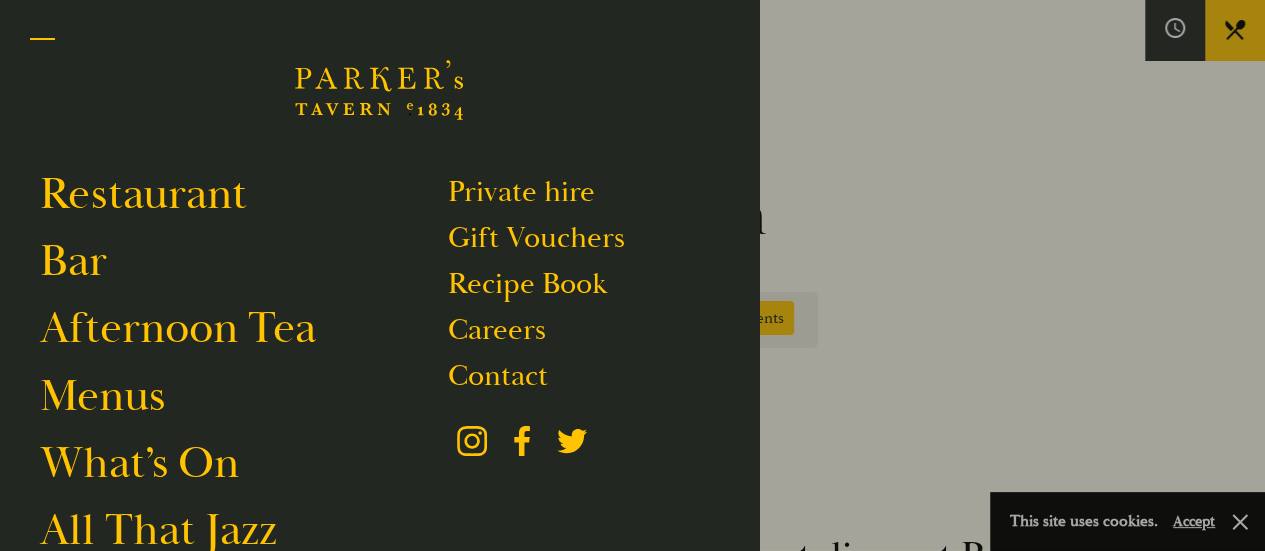 click at bounding box center (42, 47) 